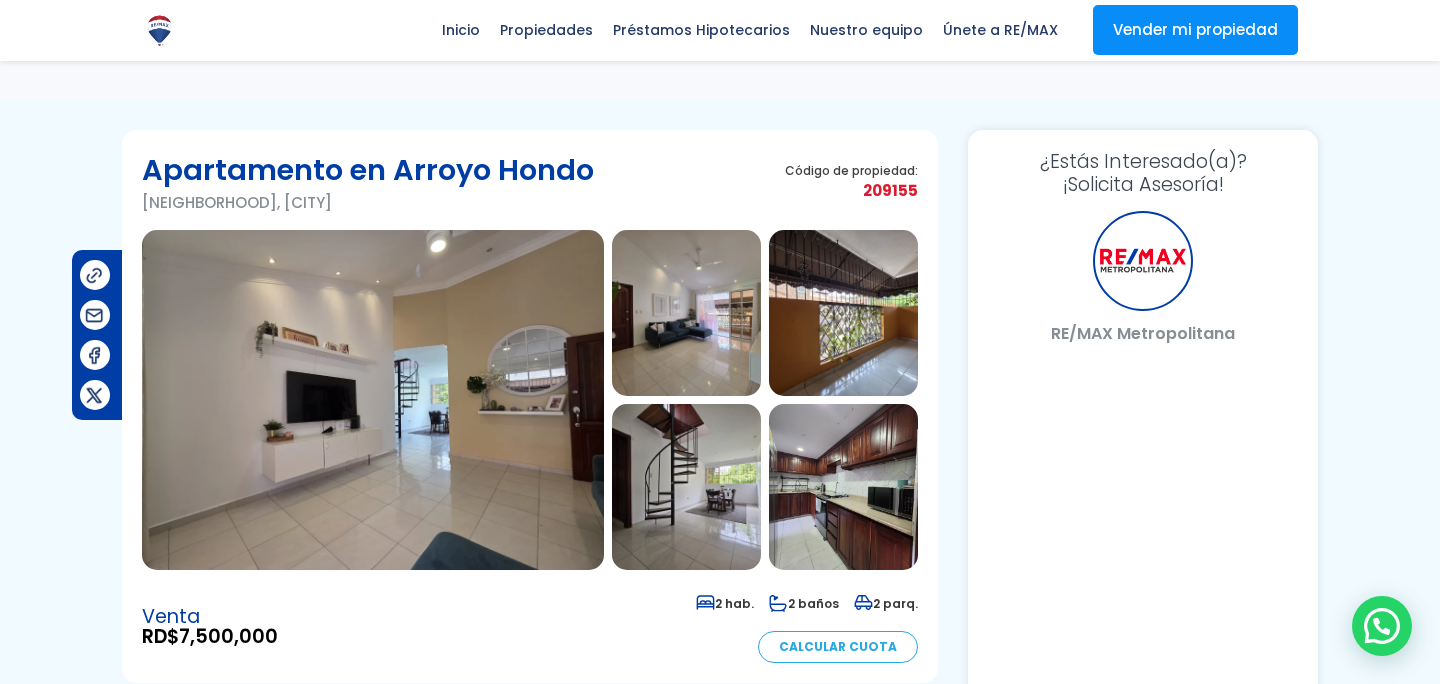 scroll, scrollTop: 1334, scrollLeft: 0, axis: vertical 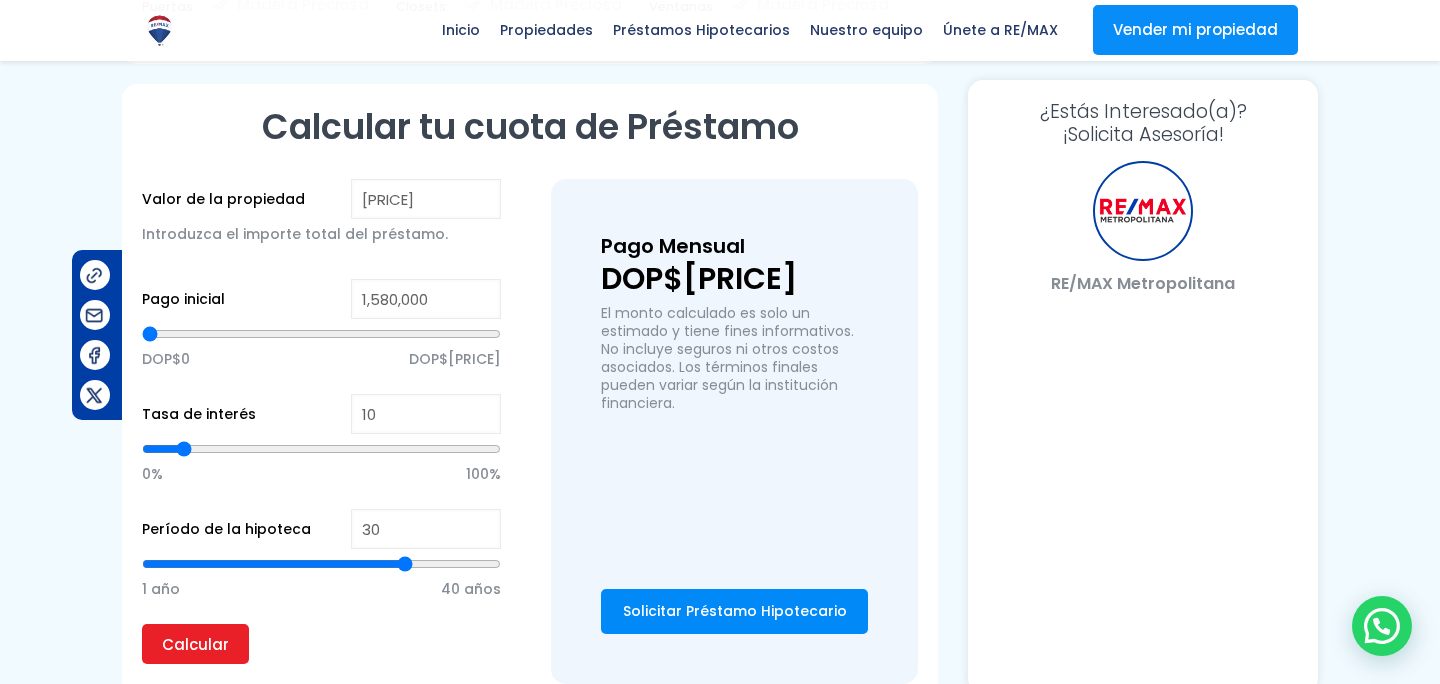 select on "US" 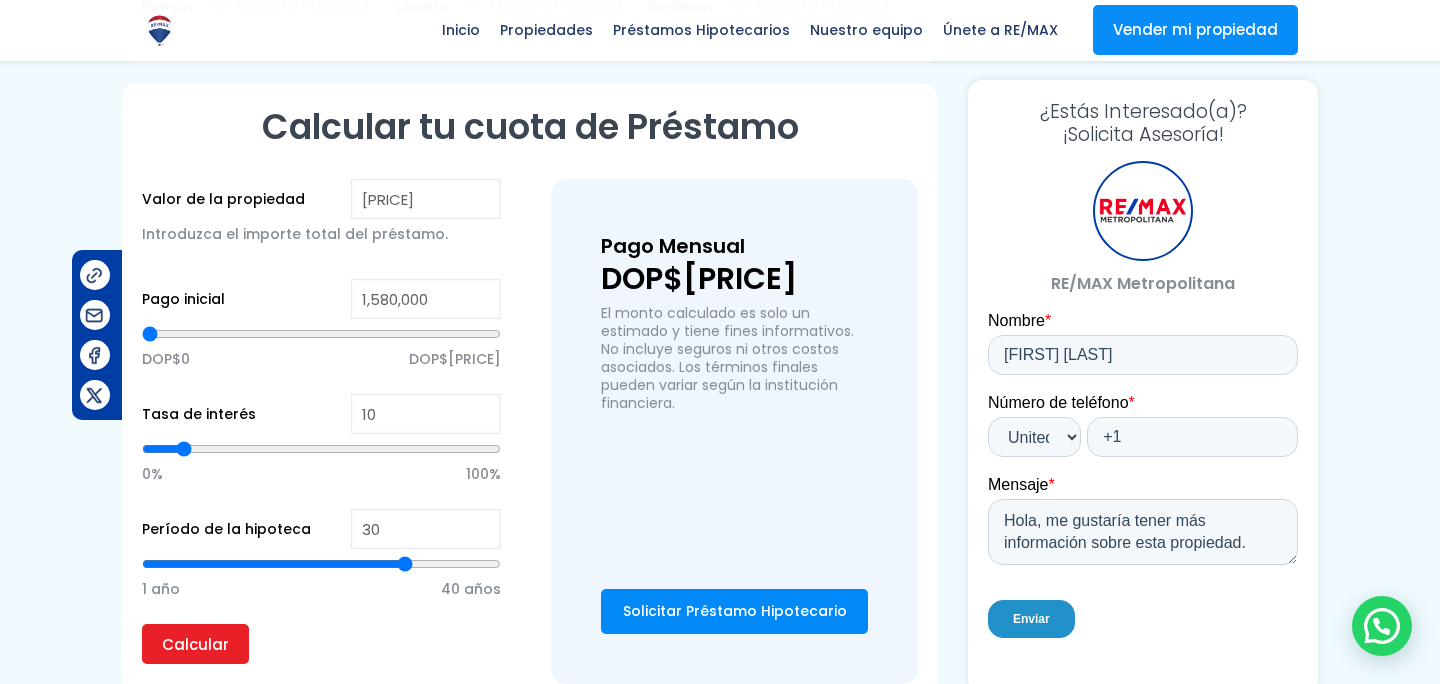 scroll, scrollTop: 0, scrollLeft: 0, axis: both 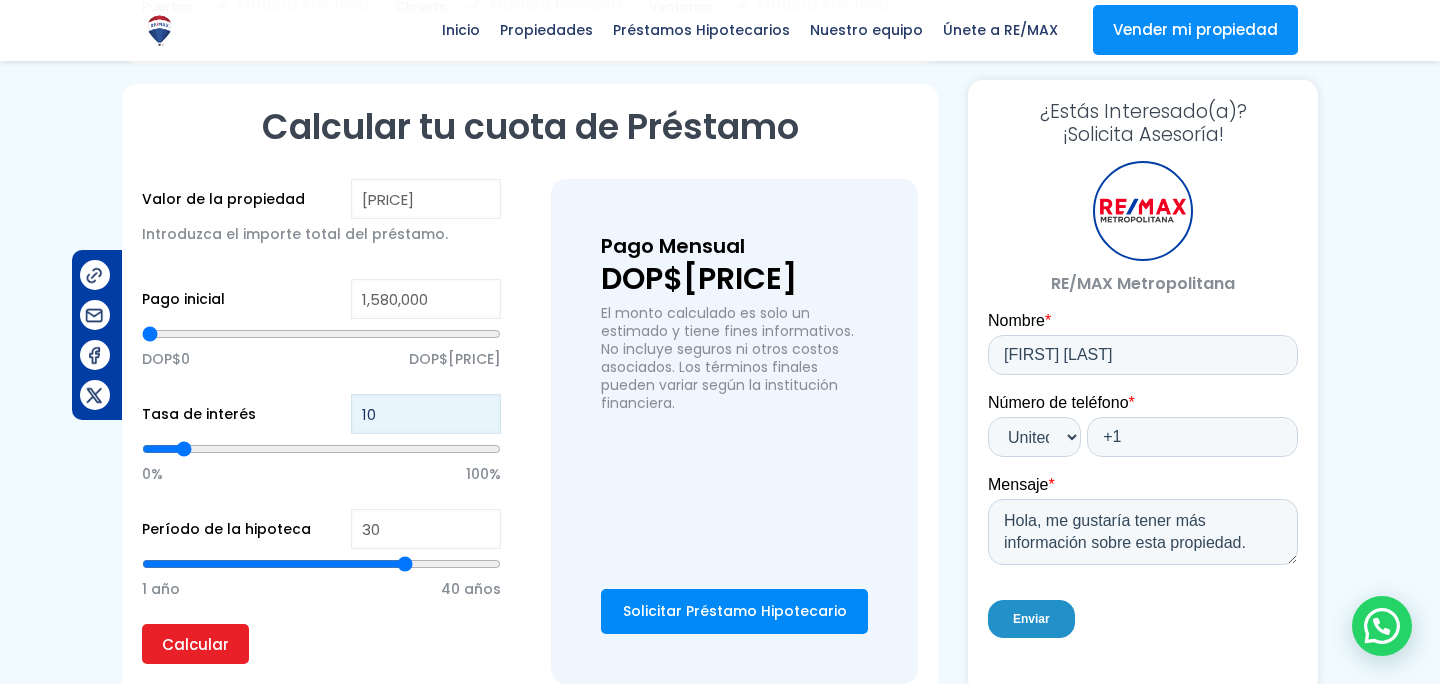 click on "10" at bounding box center (426, 414) 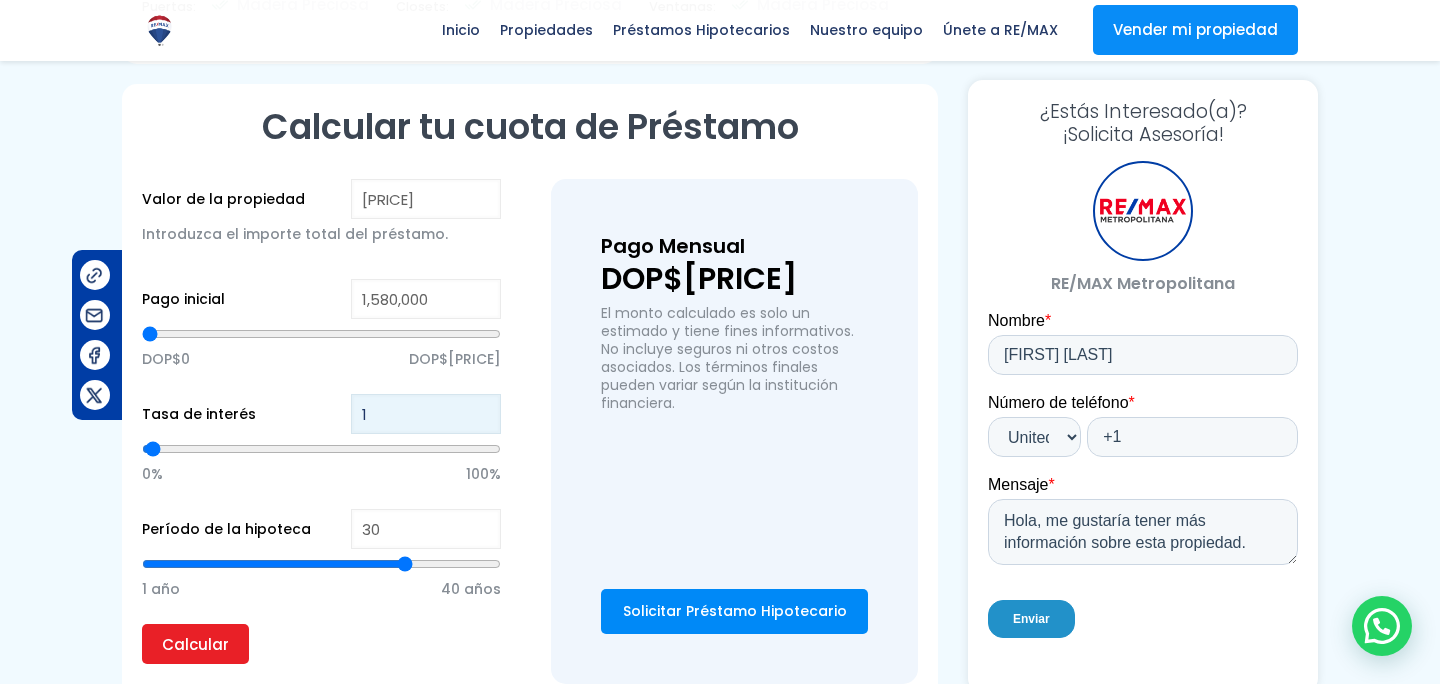 type 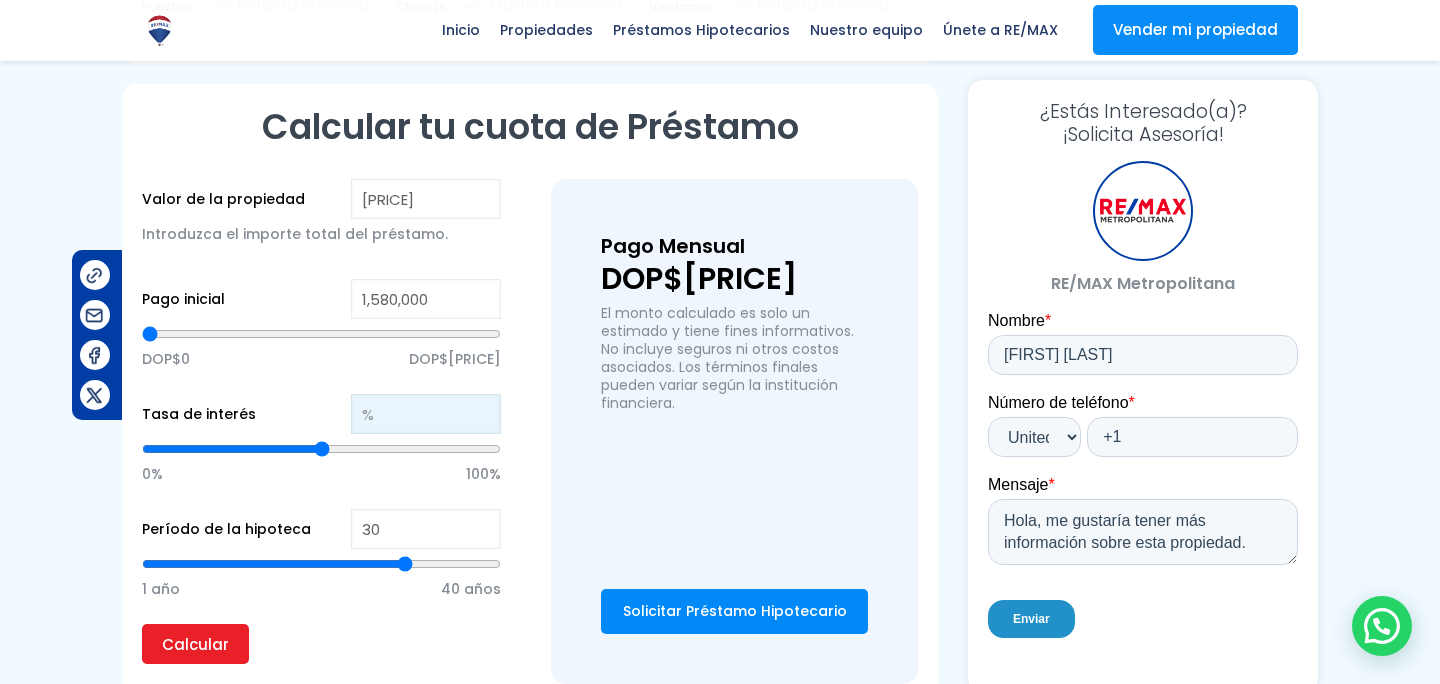 type on "1" 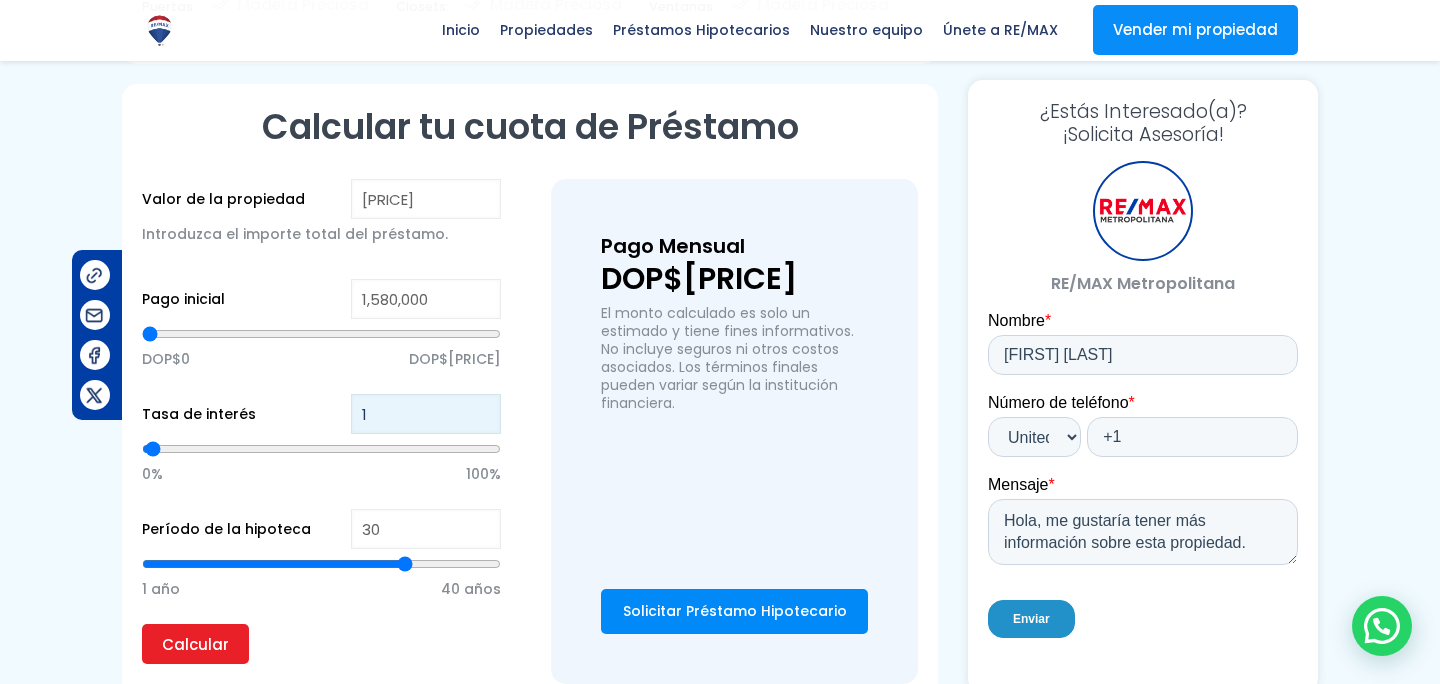 type on "14" 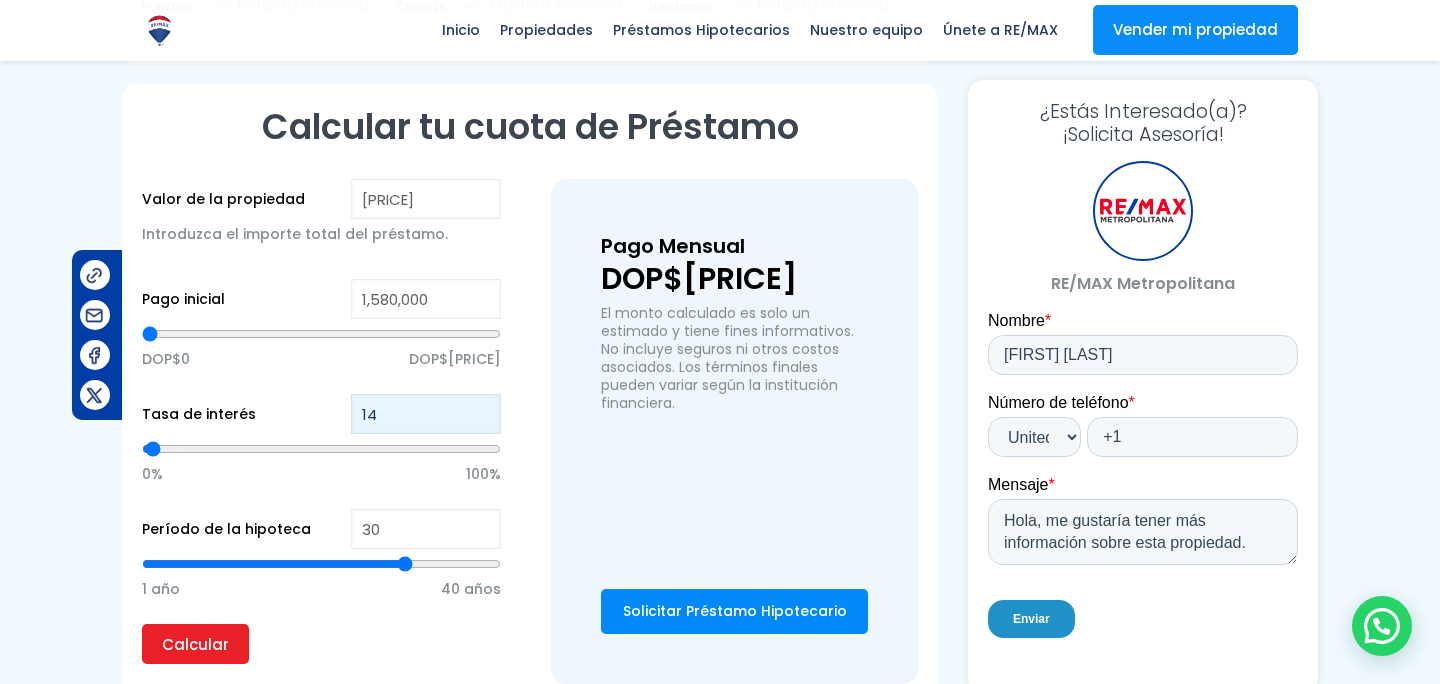 type on "14" 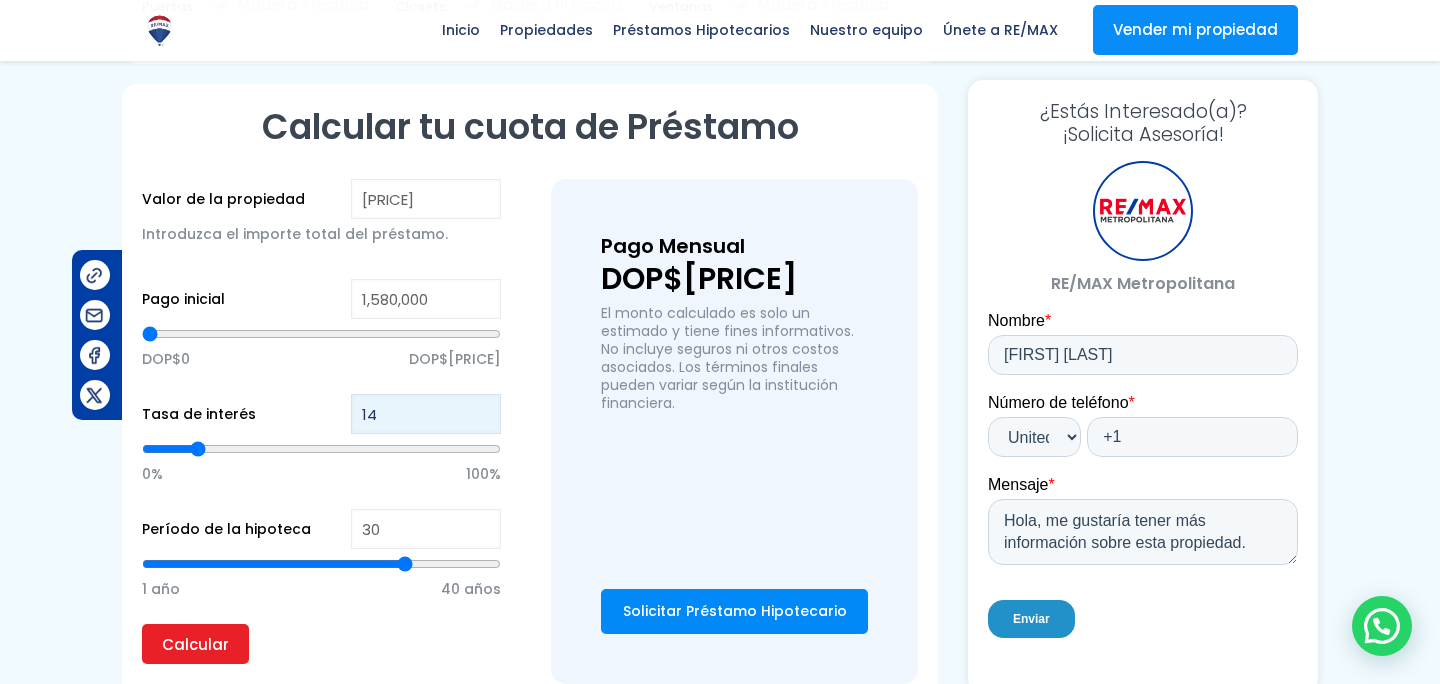 type on "14.9" 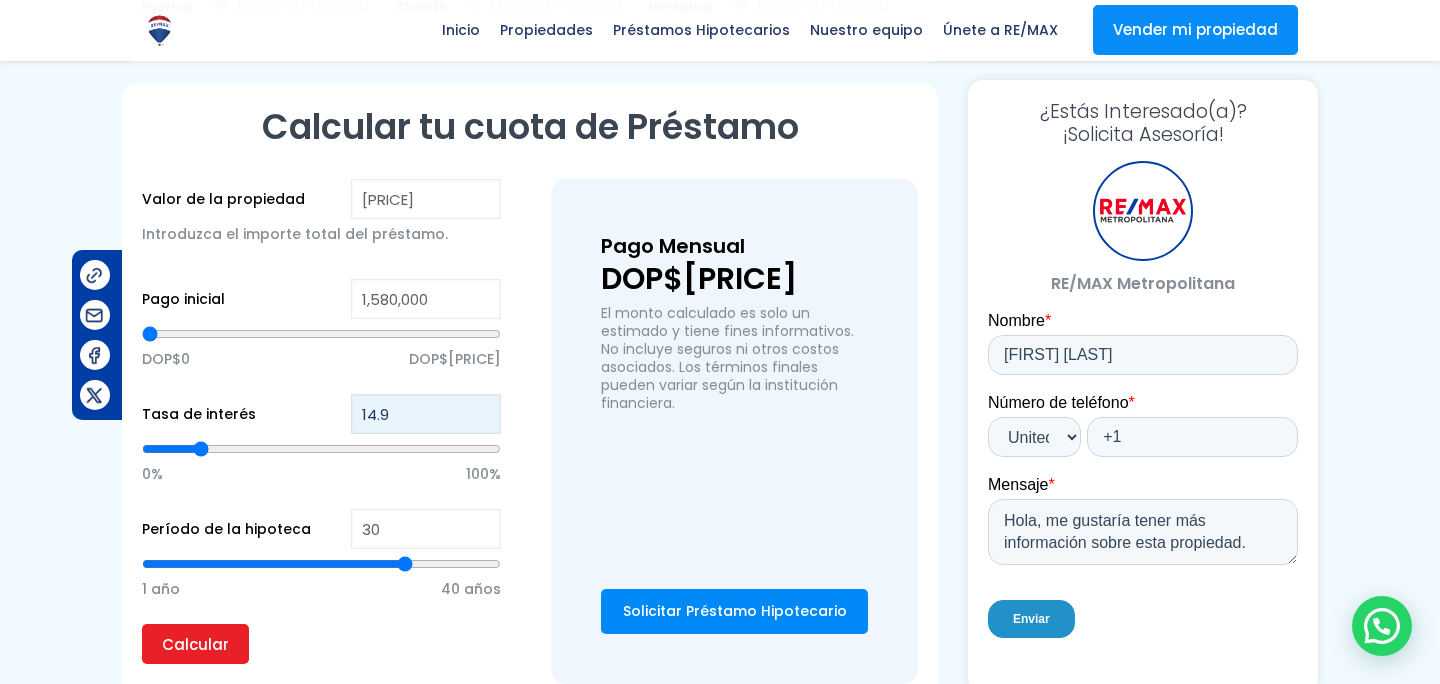 type on "14.95" 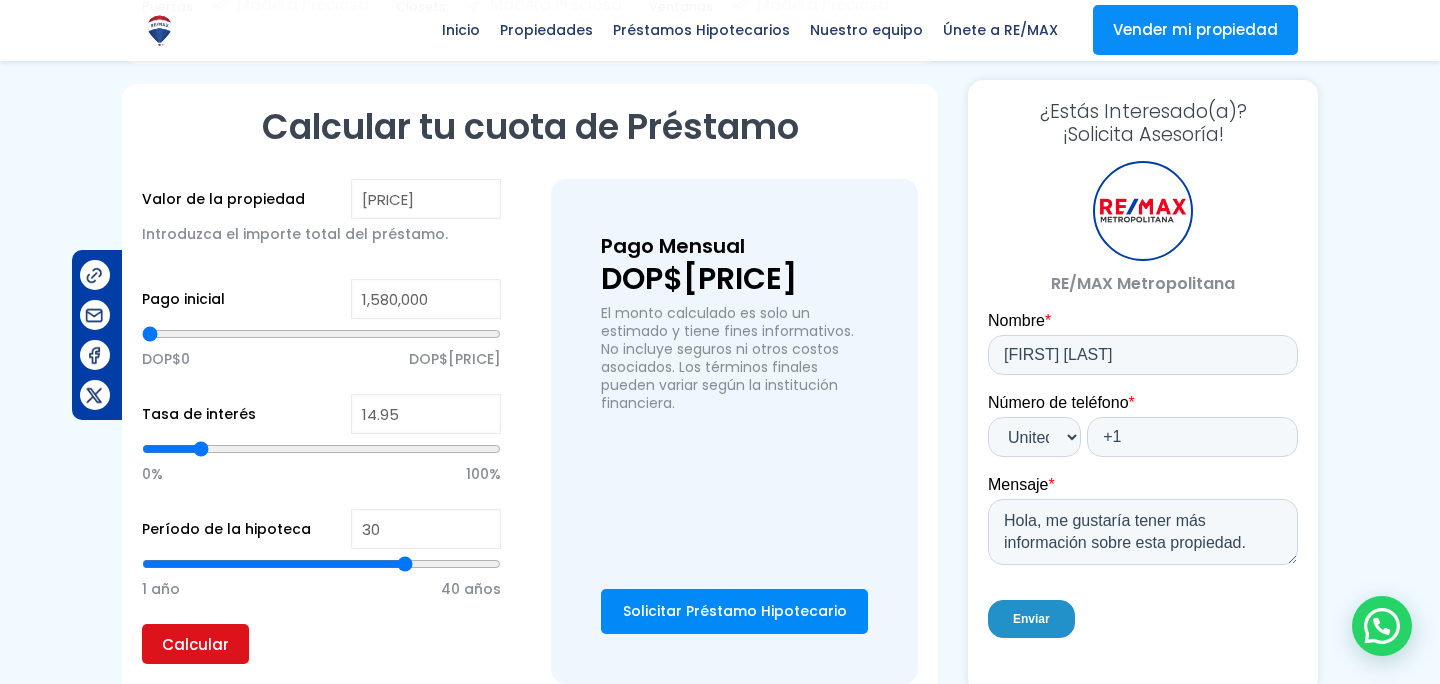 click on "Calcular" at bounding box center (195, 644) 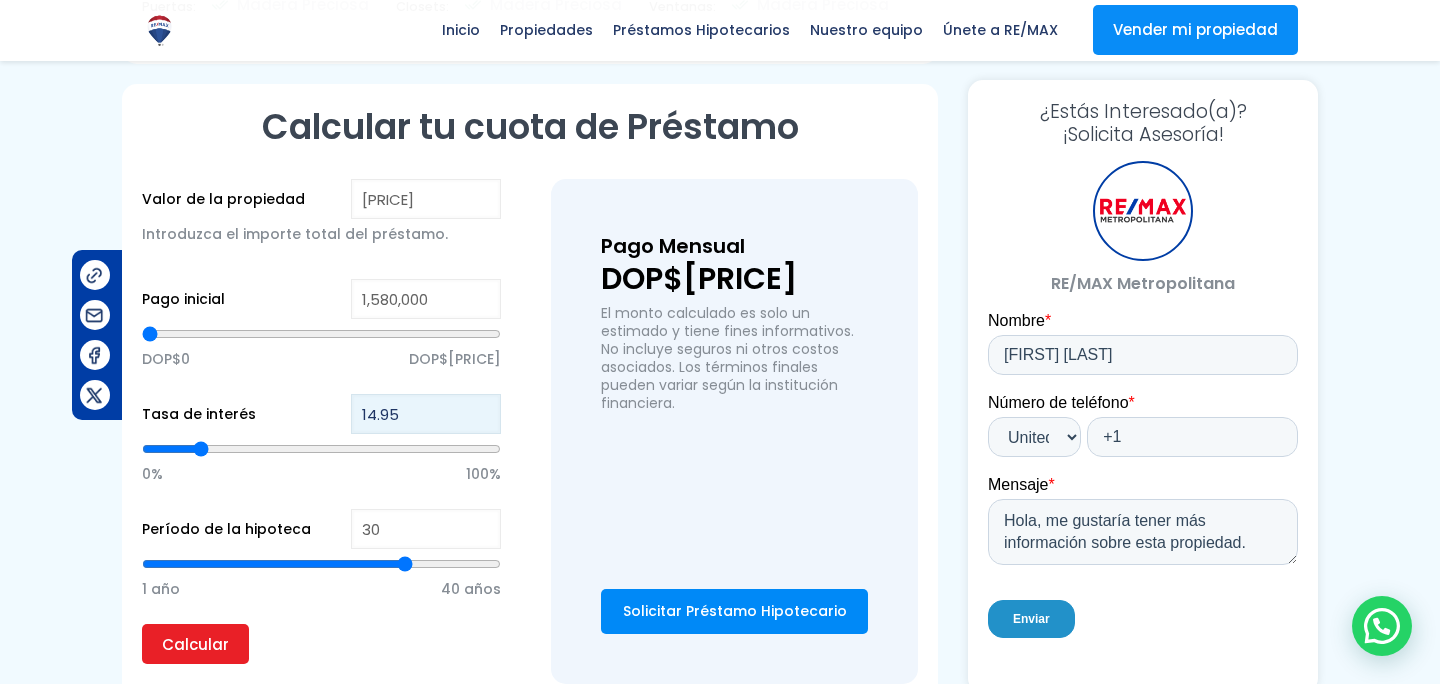 click on "14.95" at bounding box center (426, 414) 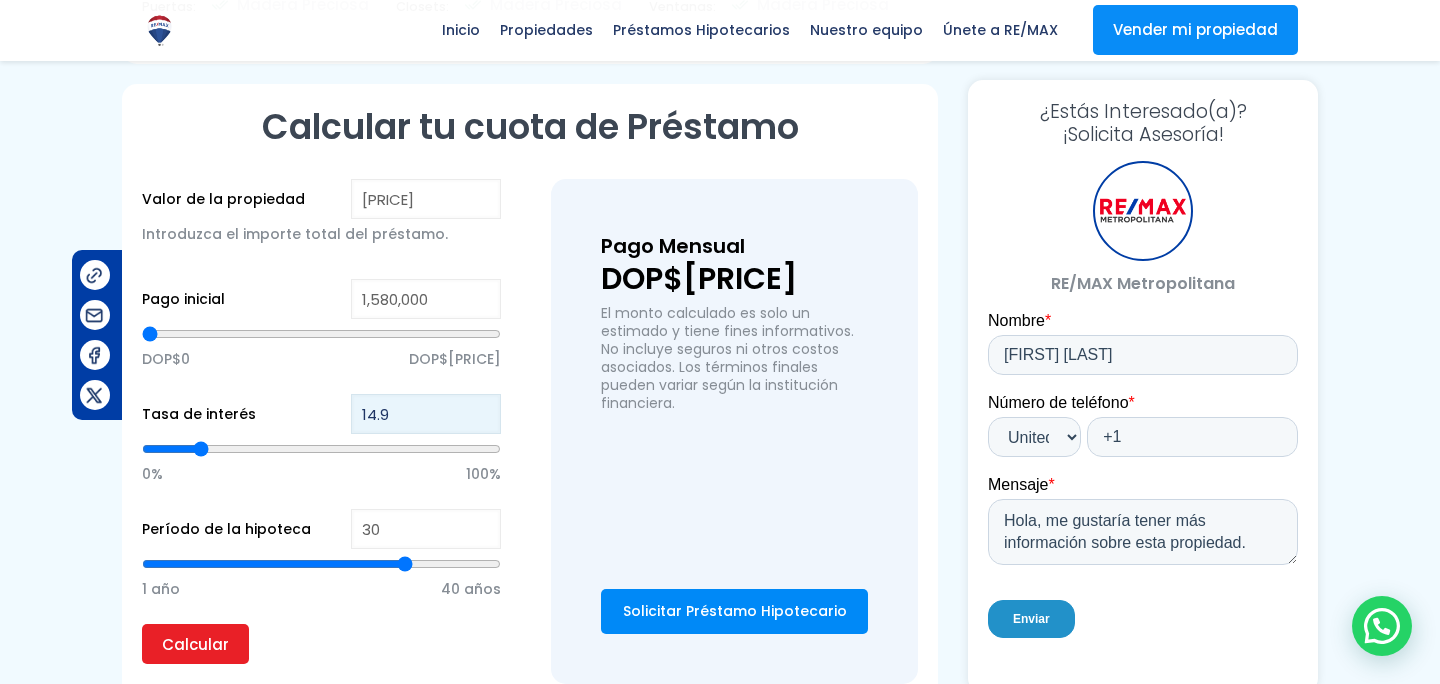 type on "14" 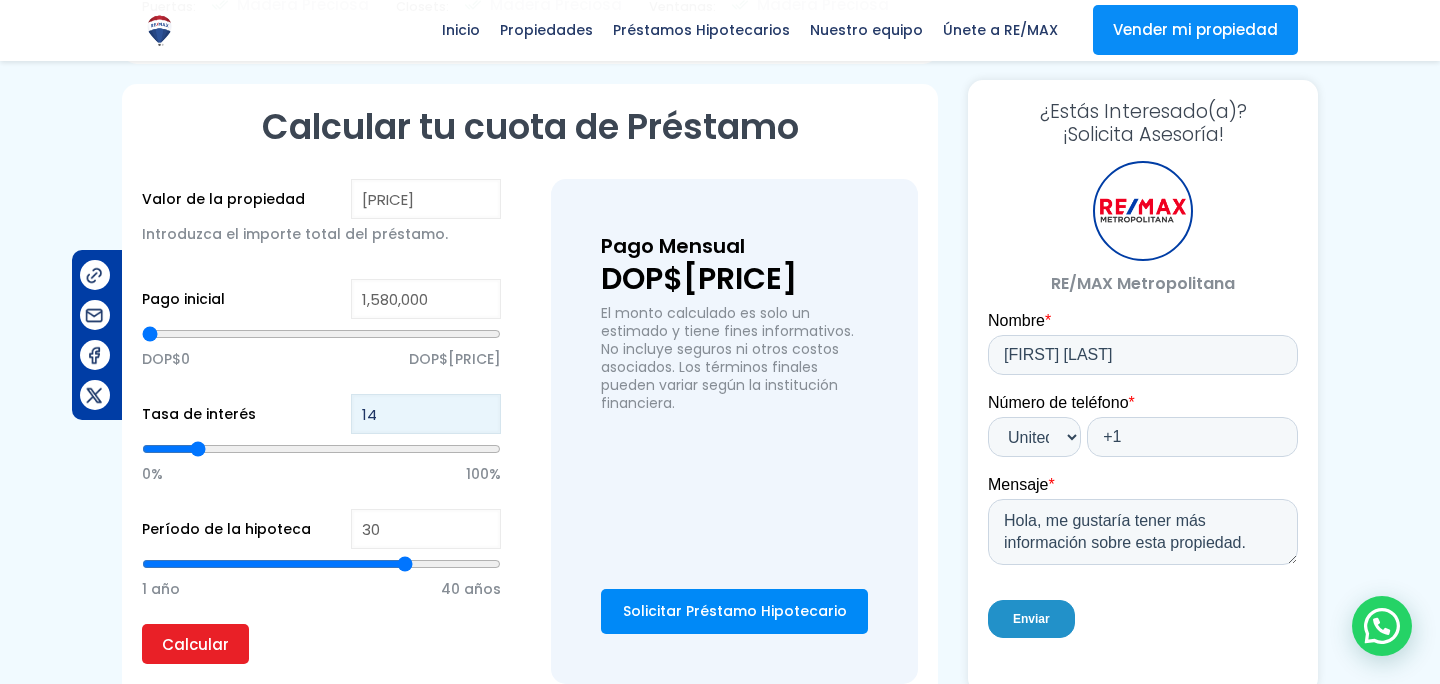 type on "1" 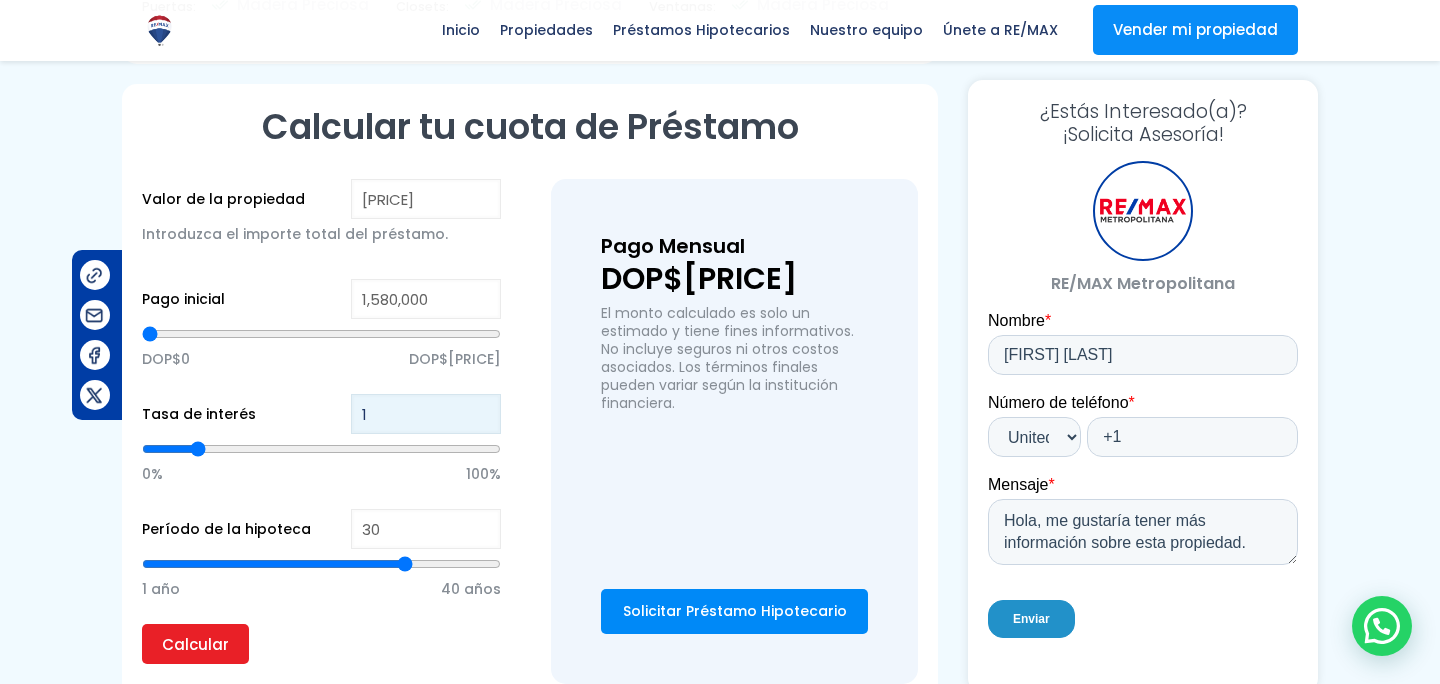 type on "1" 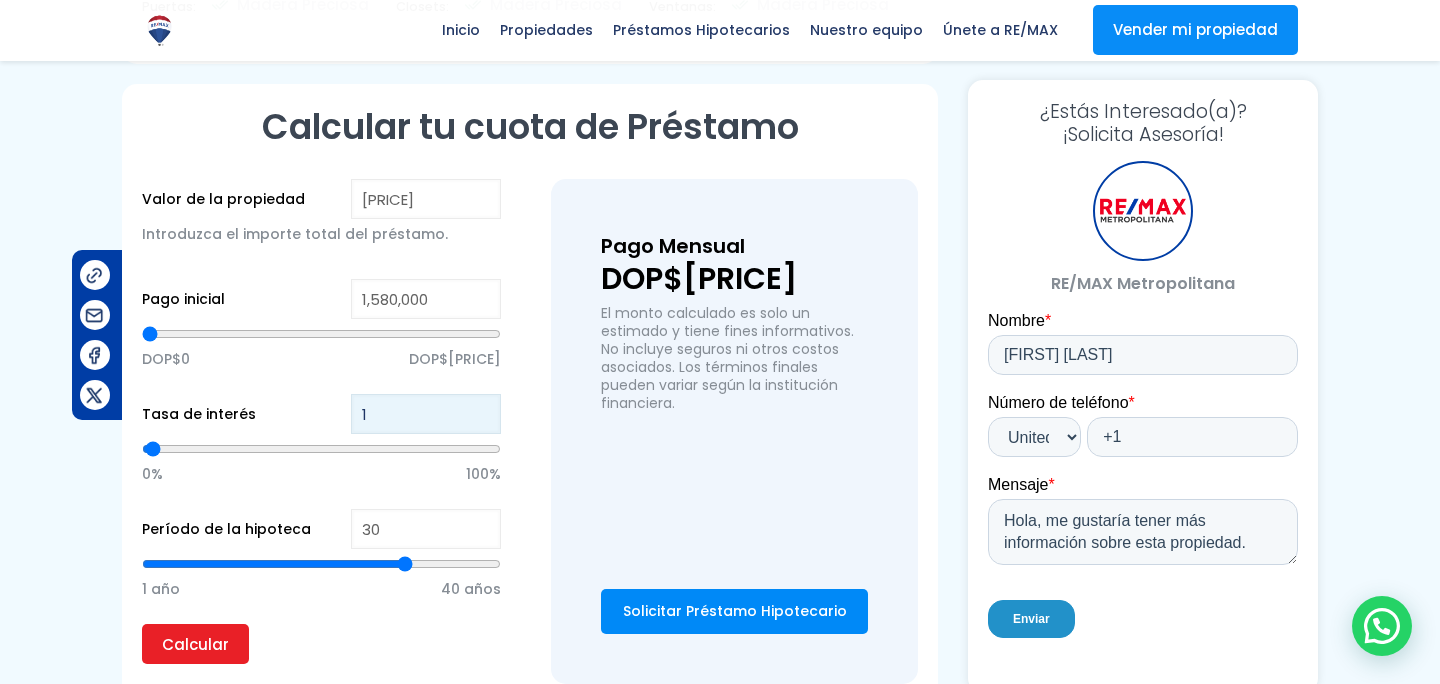type 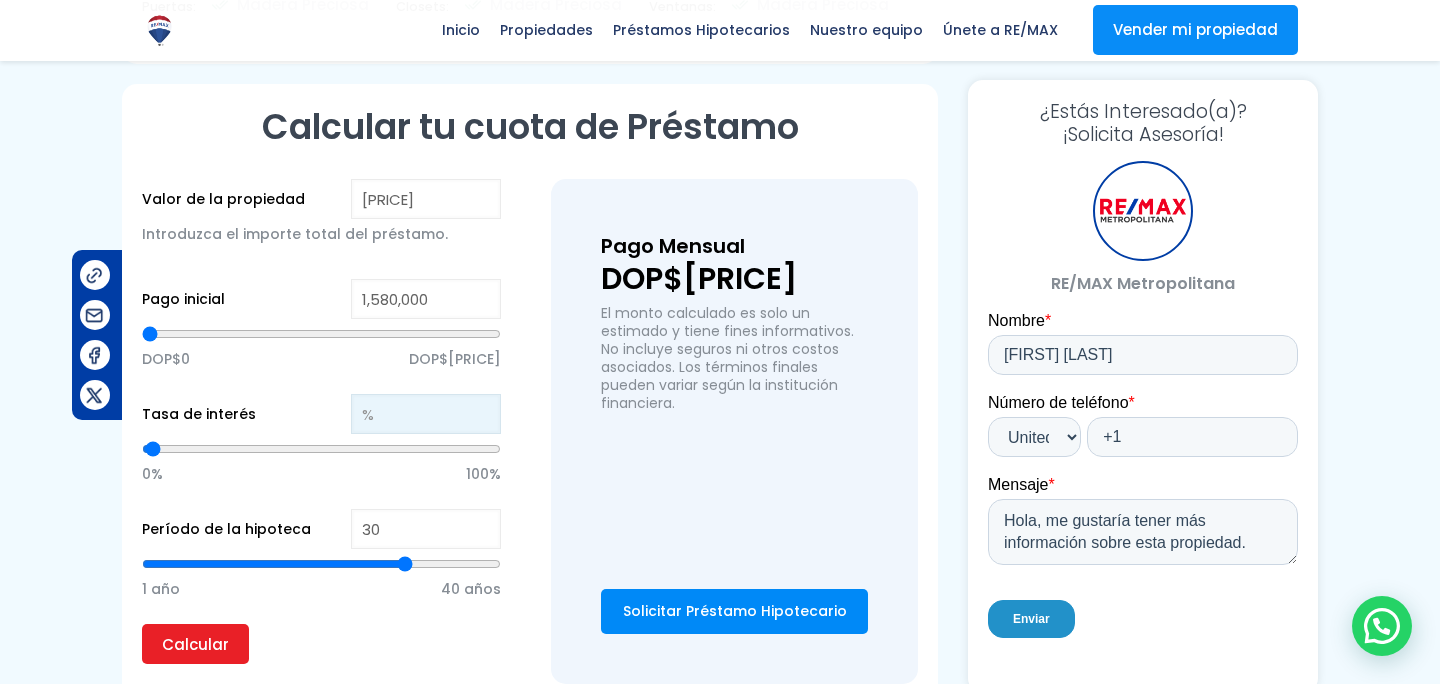 type on "50" 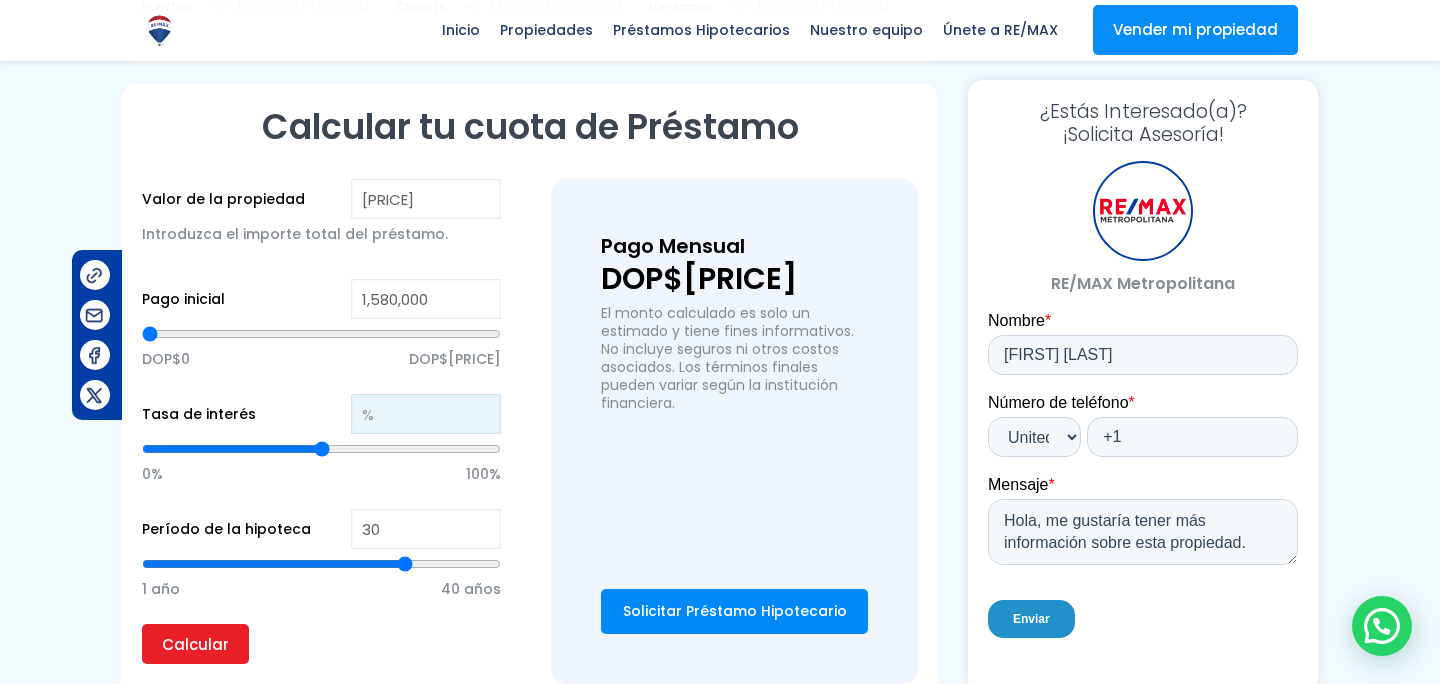 type on "1" 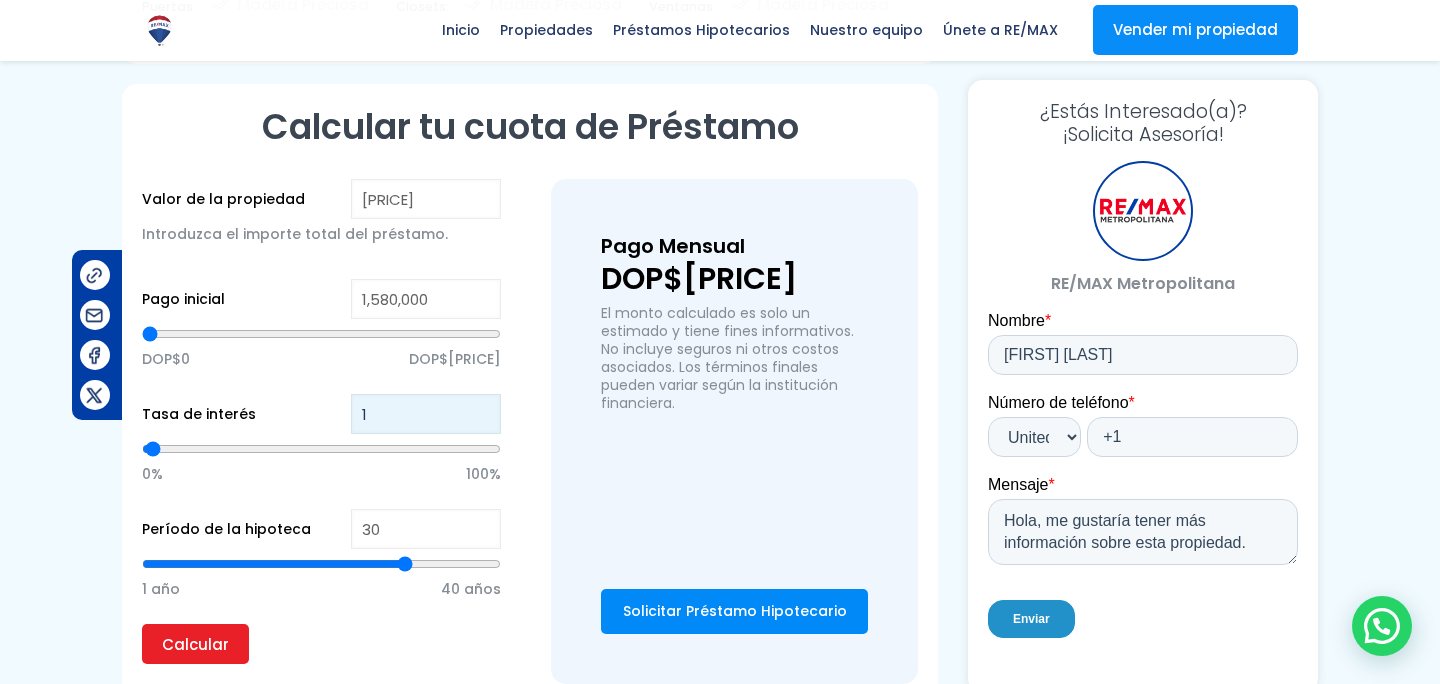 type on "12" 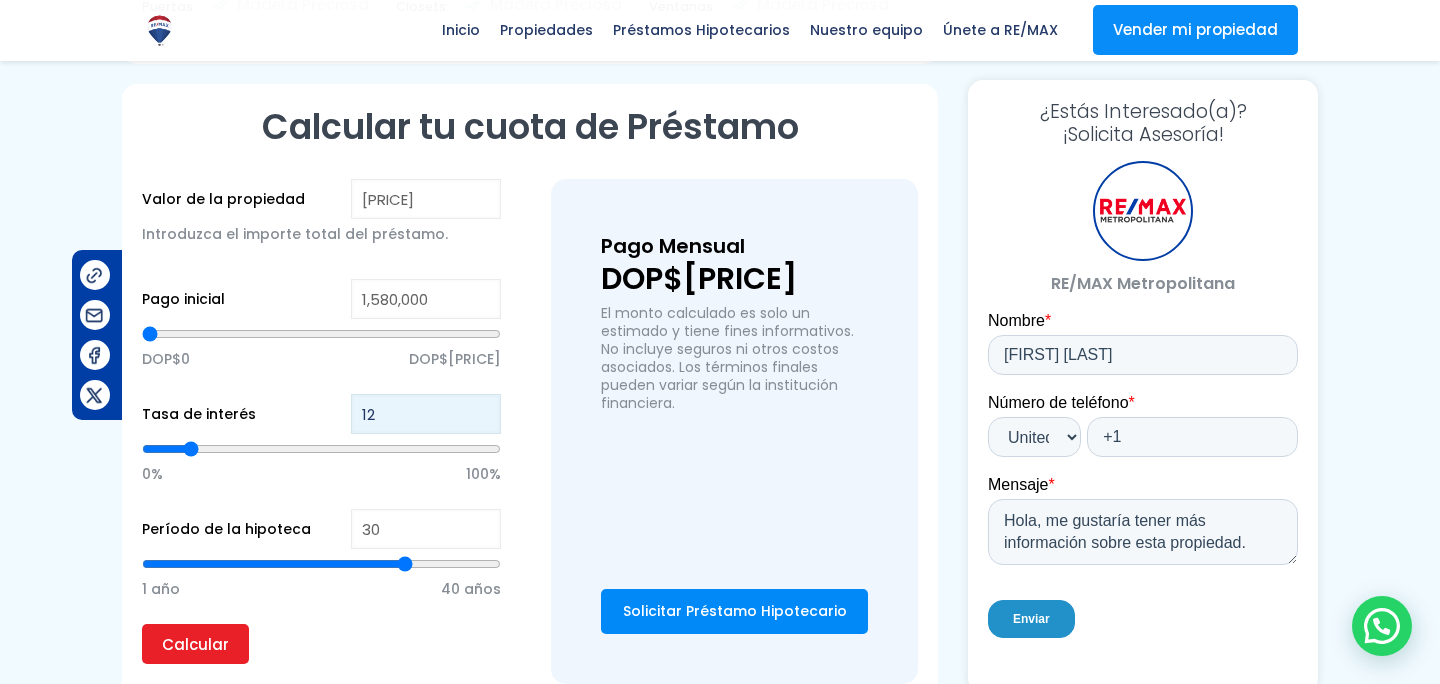 click on "Calcular" at bounding box center (195, 644) 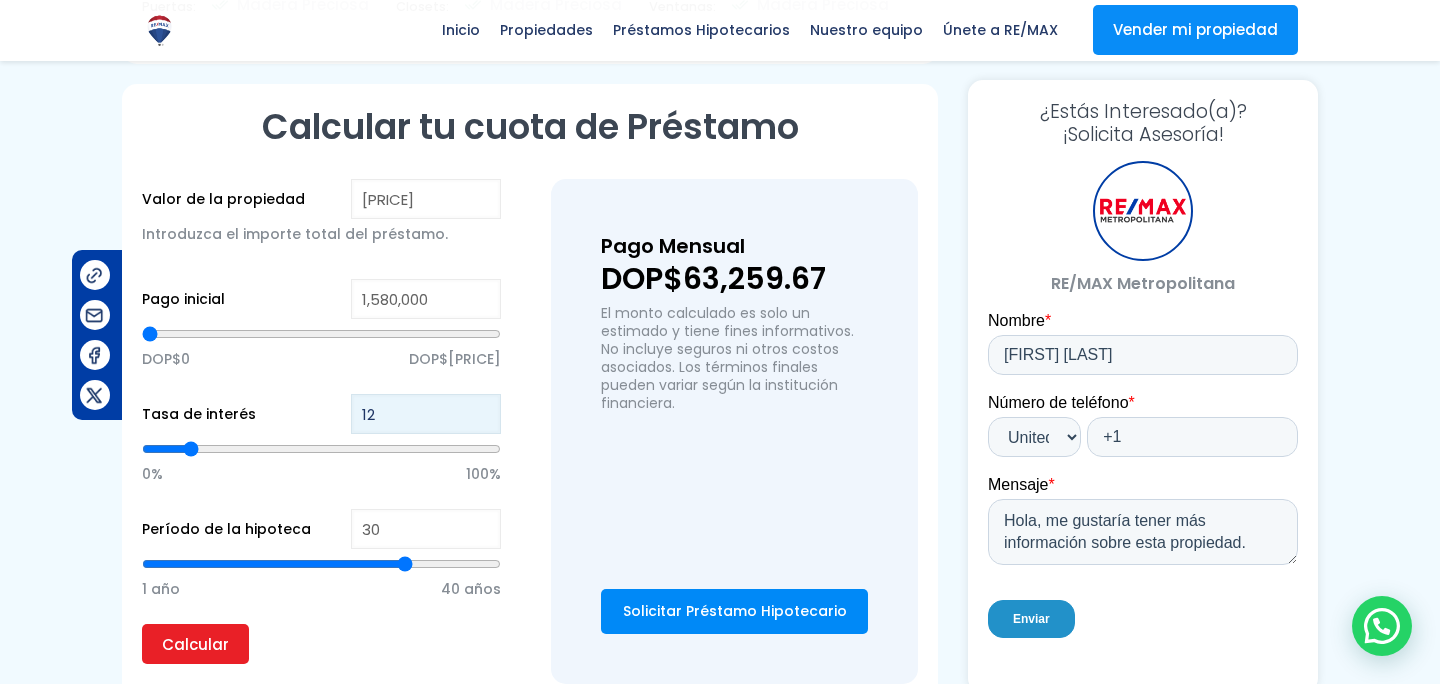 type on "1" 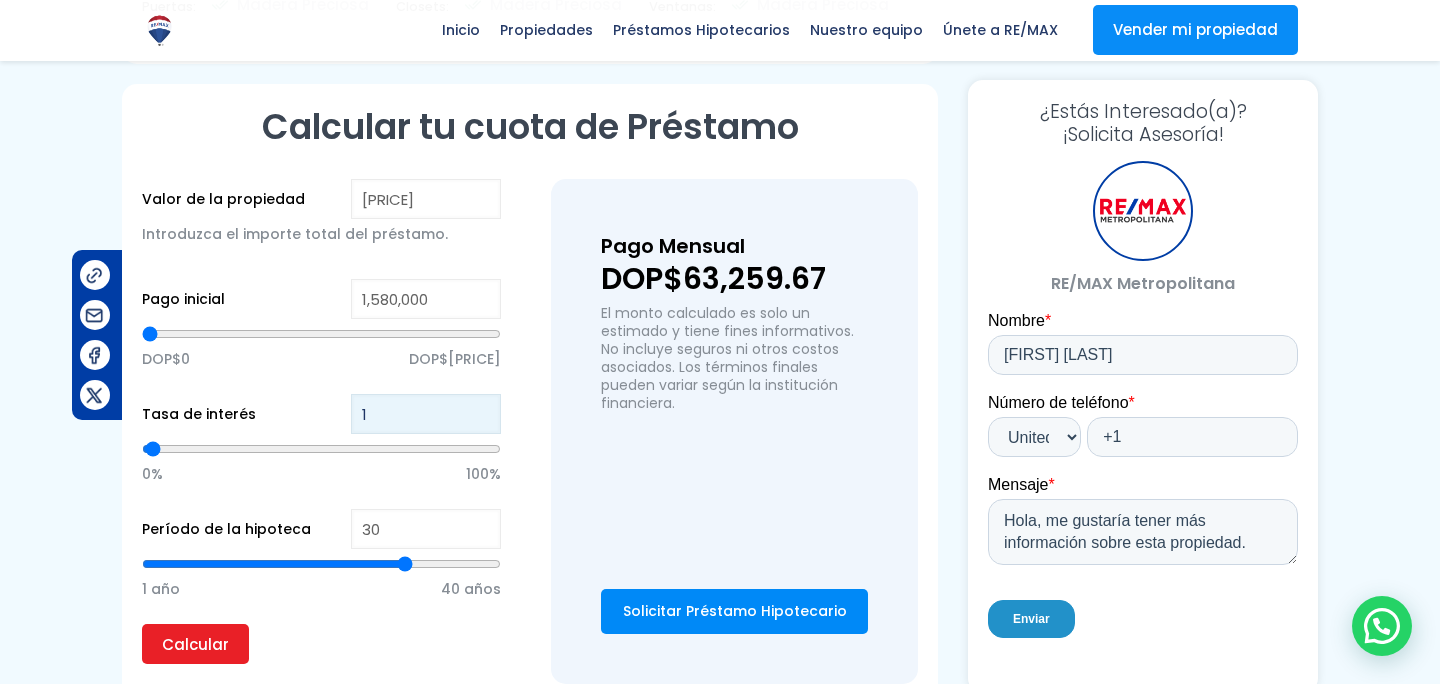 type on "11" 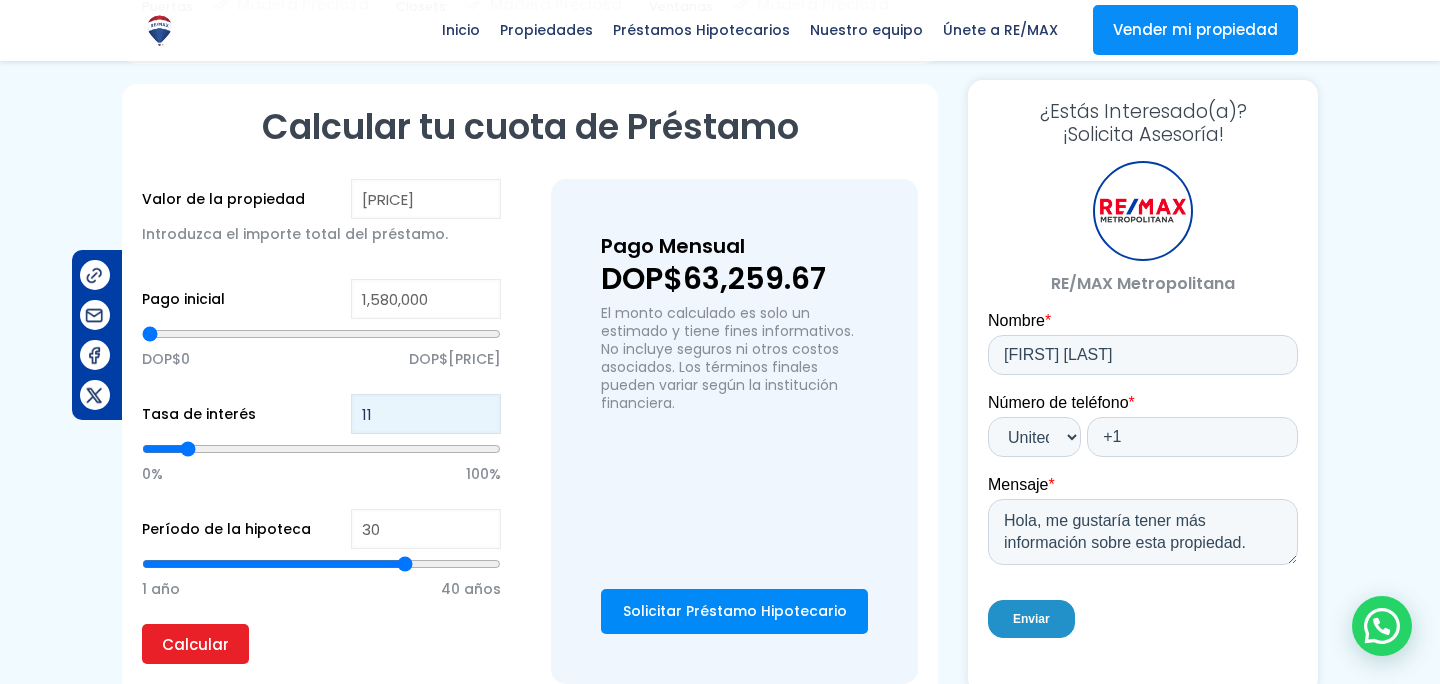 click on "Calcular" at bounding box center [195, 644] 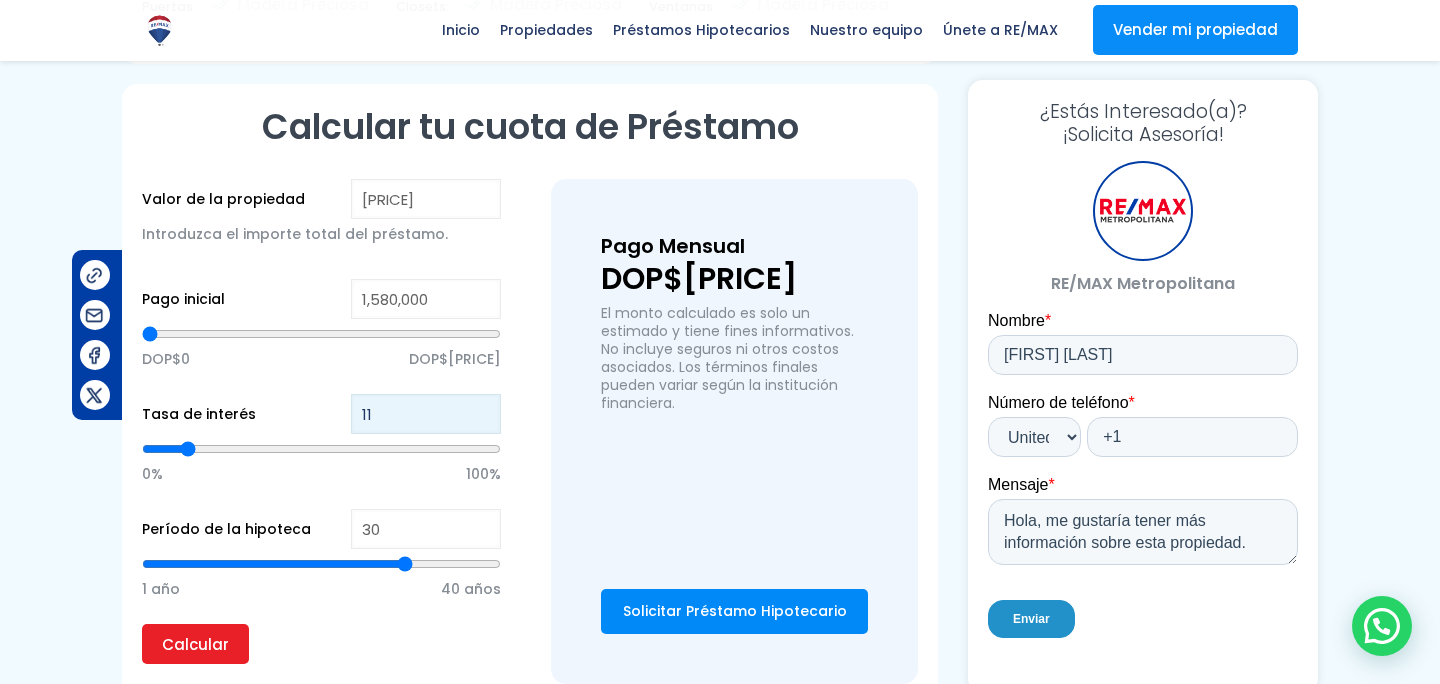 type on "1" 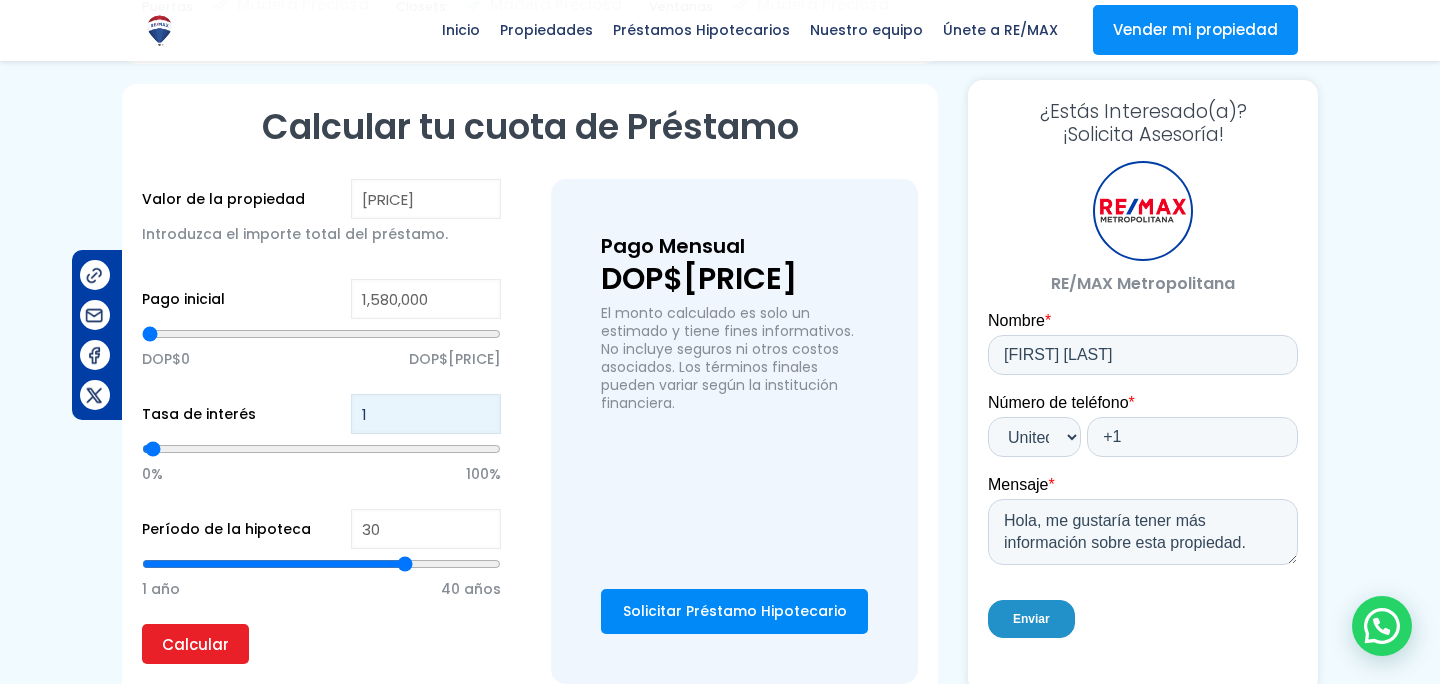type 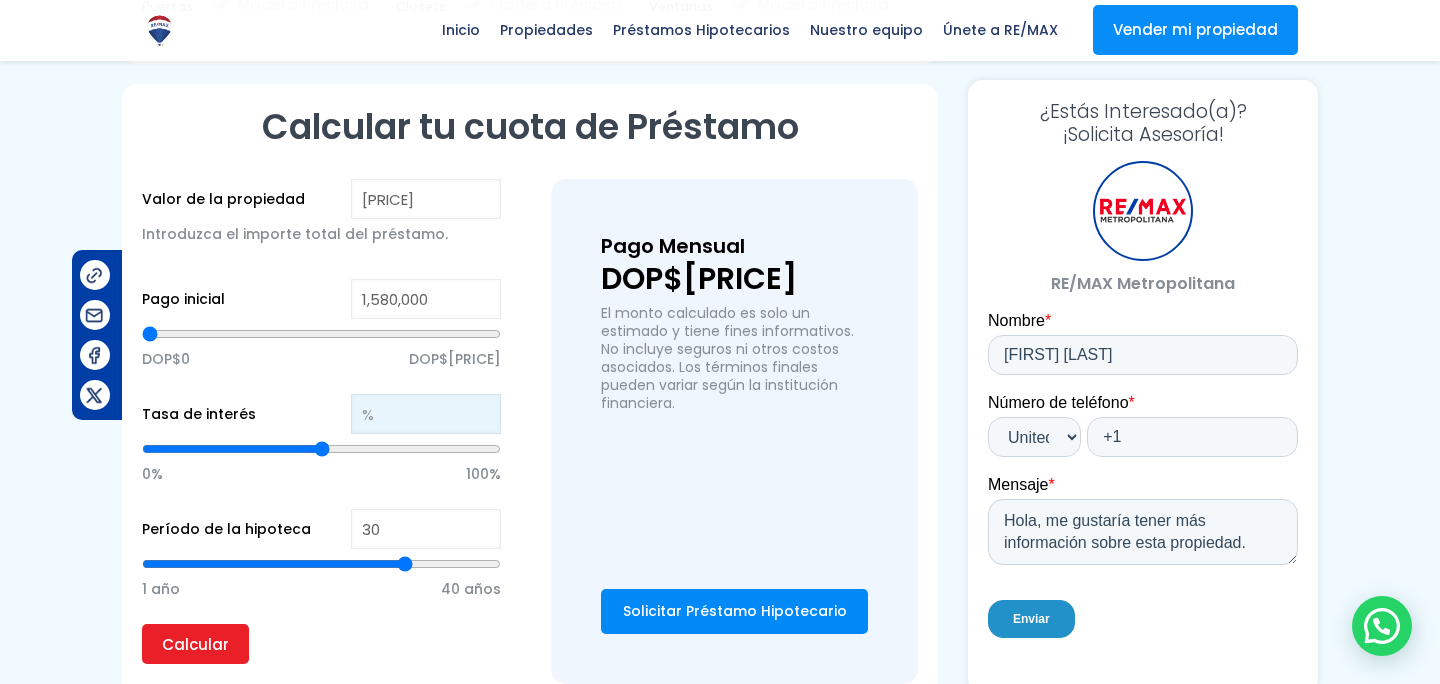 type on "1" 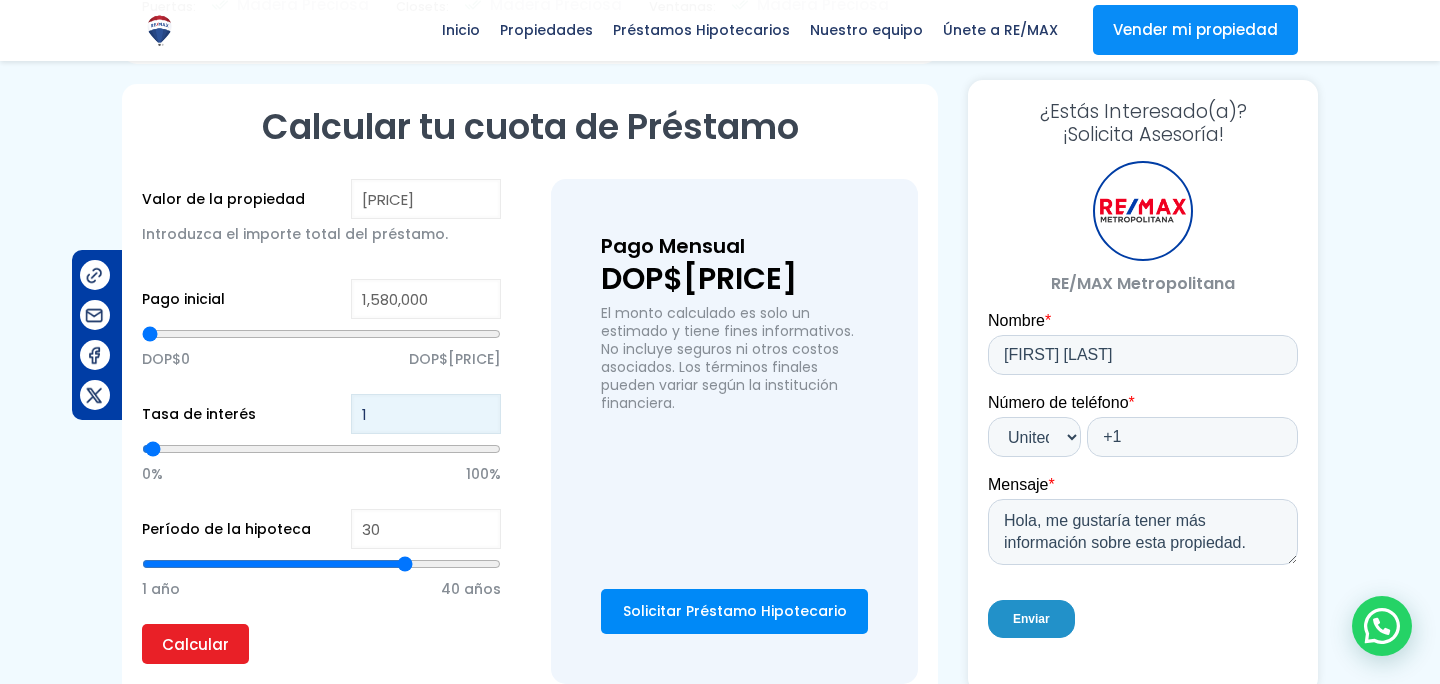 type 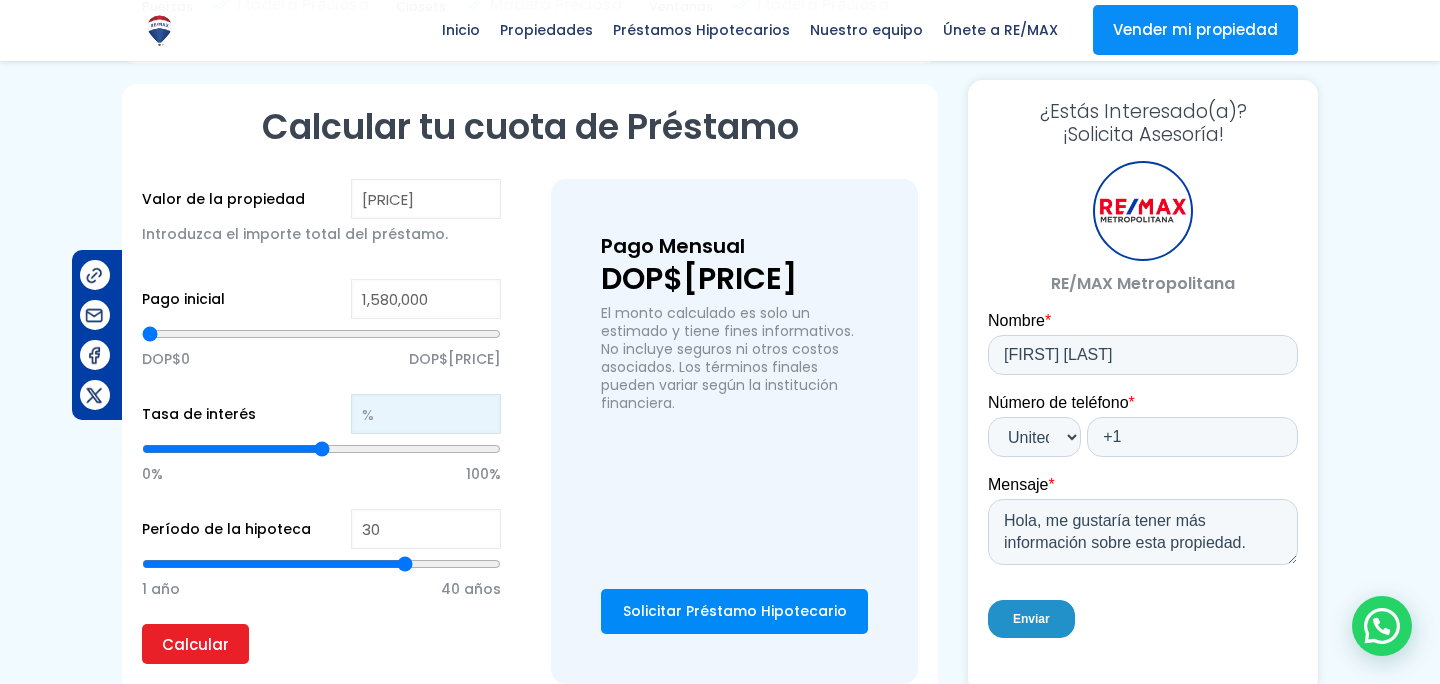type on "1" 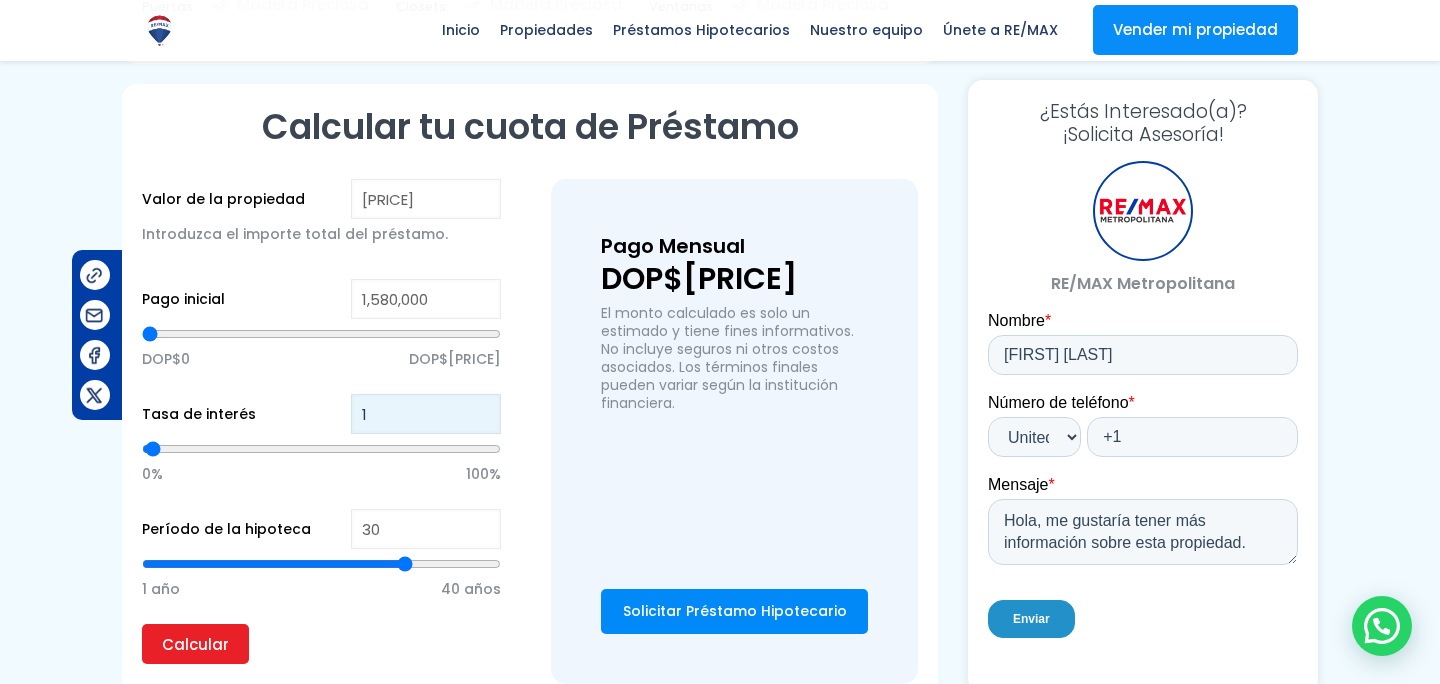type on "11" 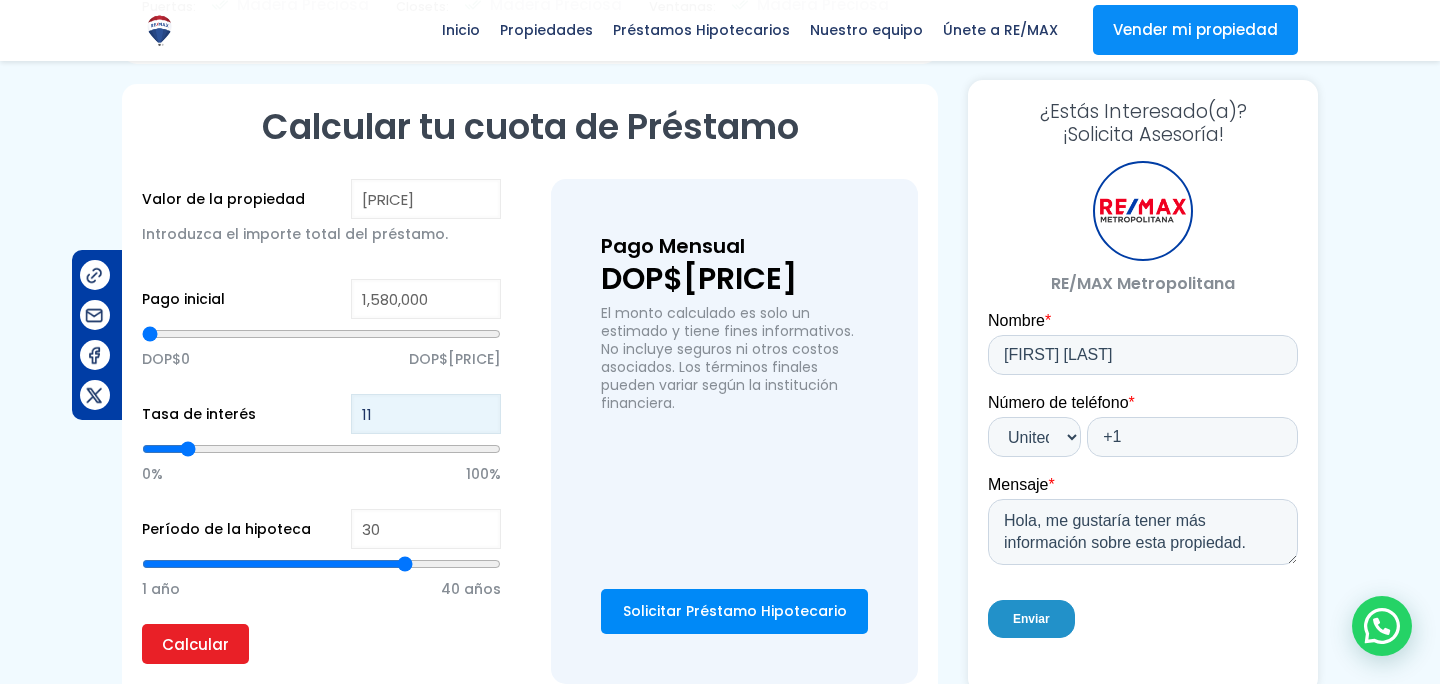 click on "Calcular" at bounding box center (195, 644) 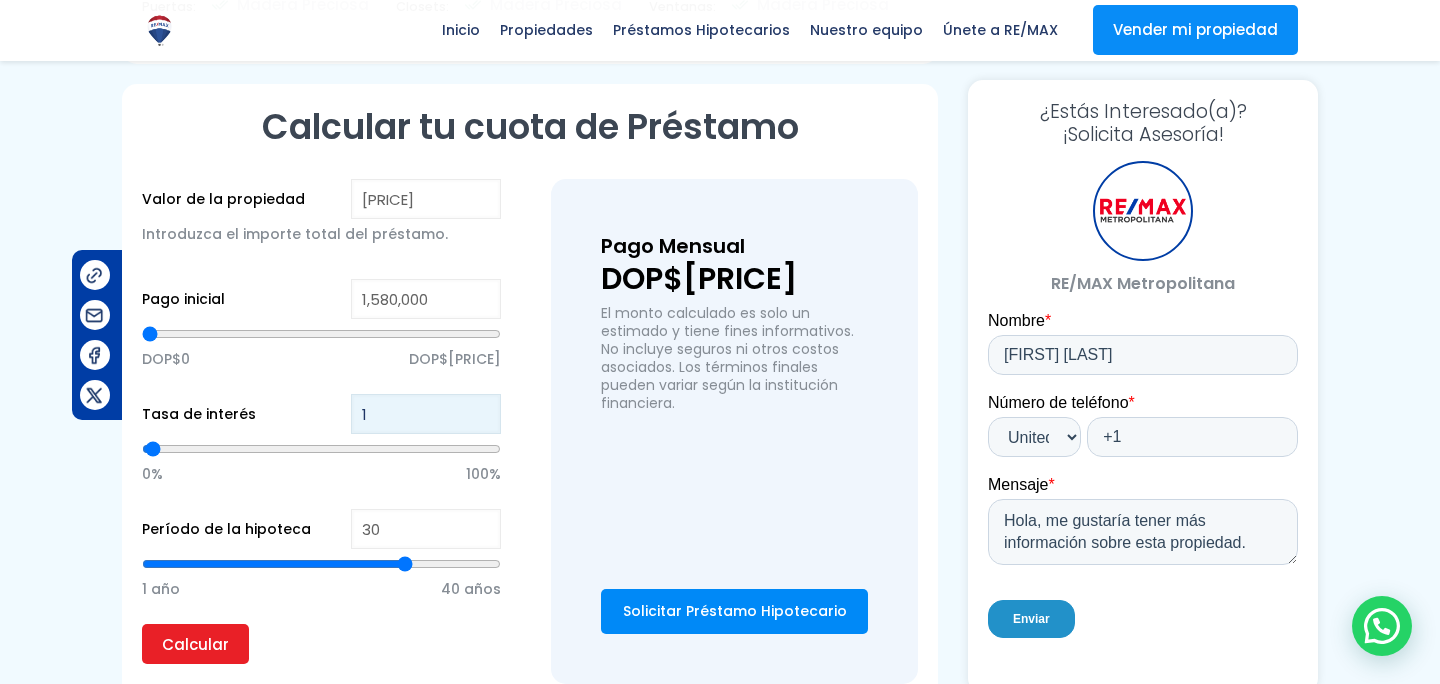 type on "10" 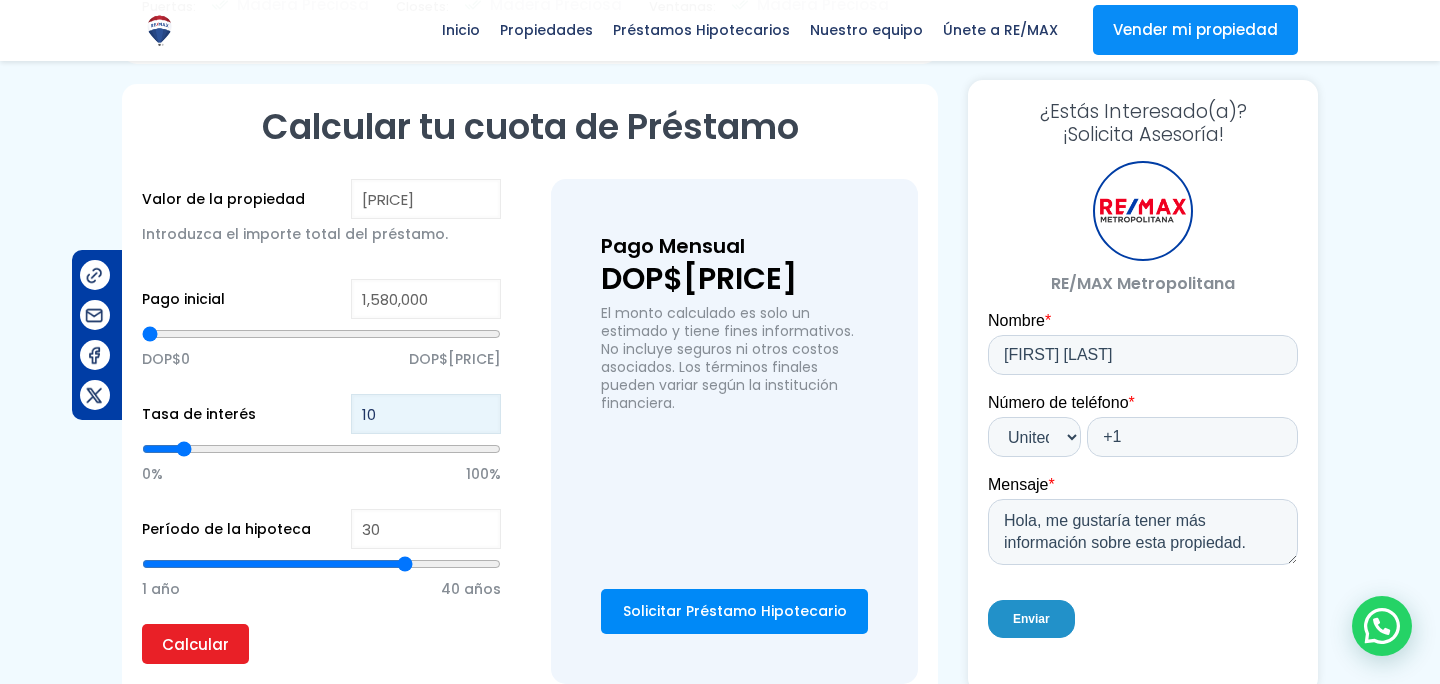 type on "10" 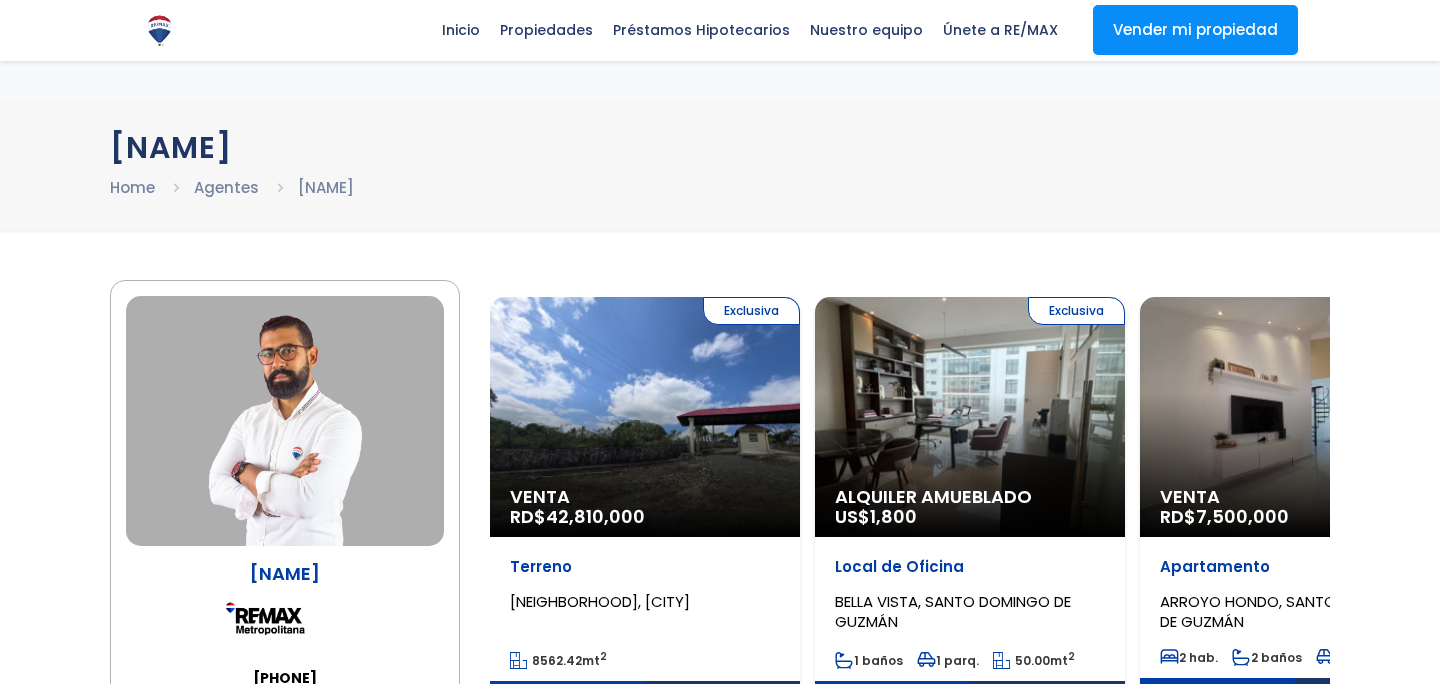 scroll, scrollTop: 101, scrollLeft: 0, axis: vertical 